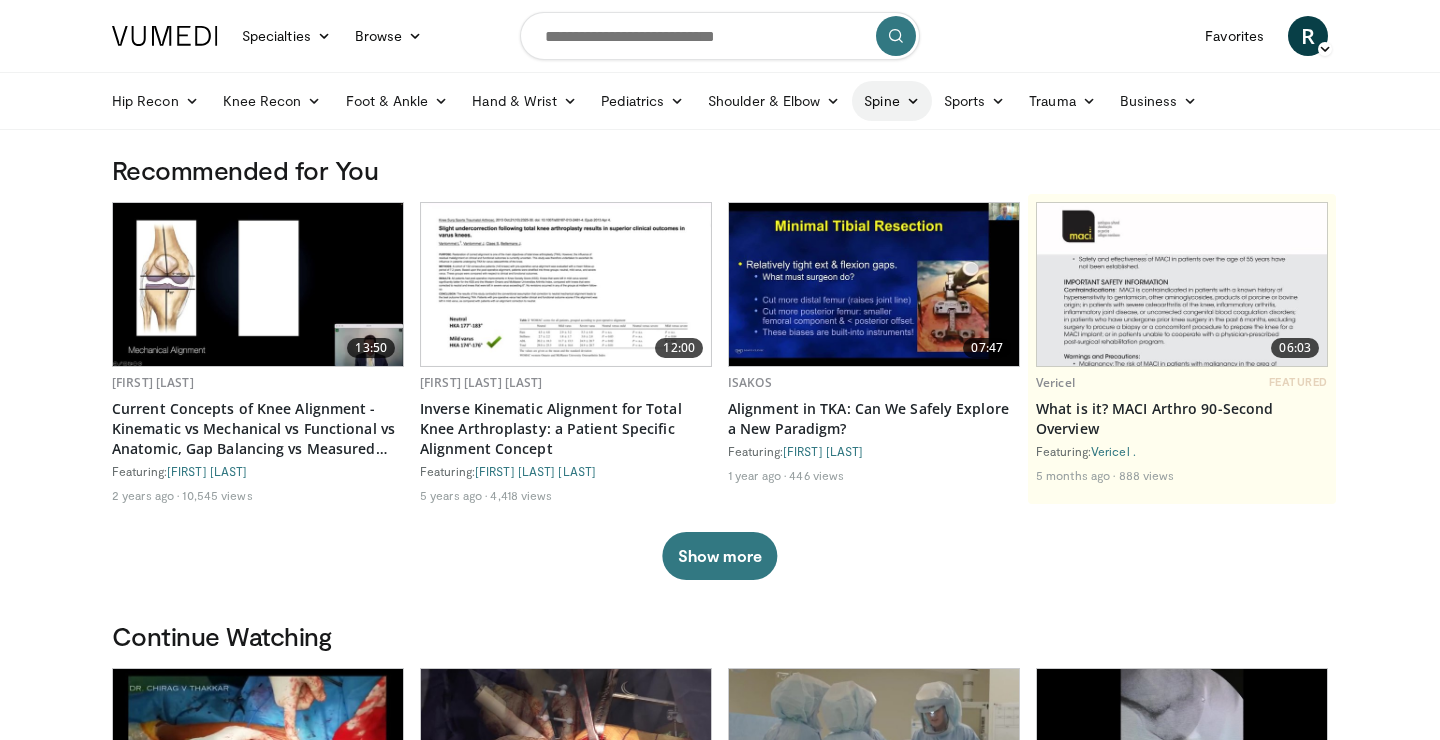 scroll, scrollTop: 0, scrollLeft: 0, axis: both 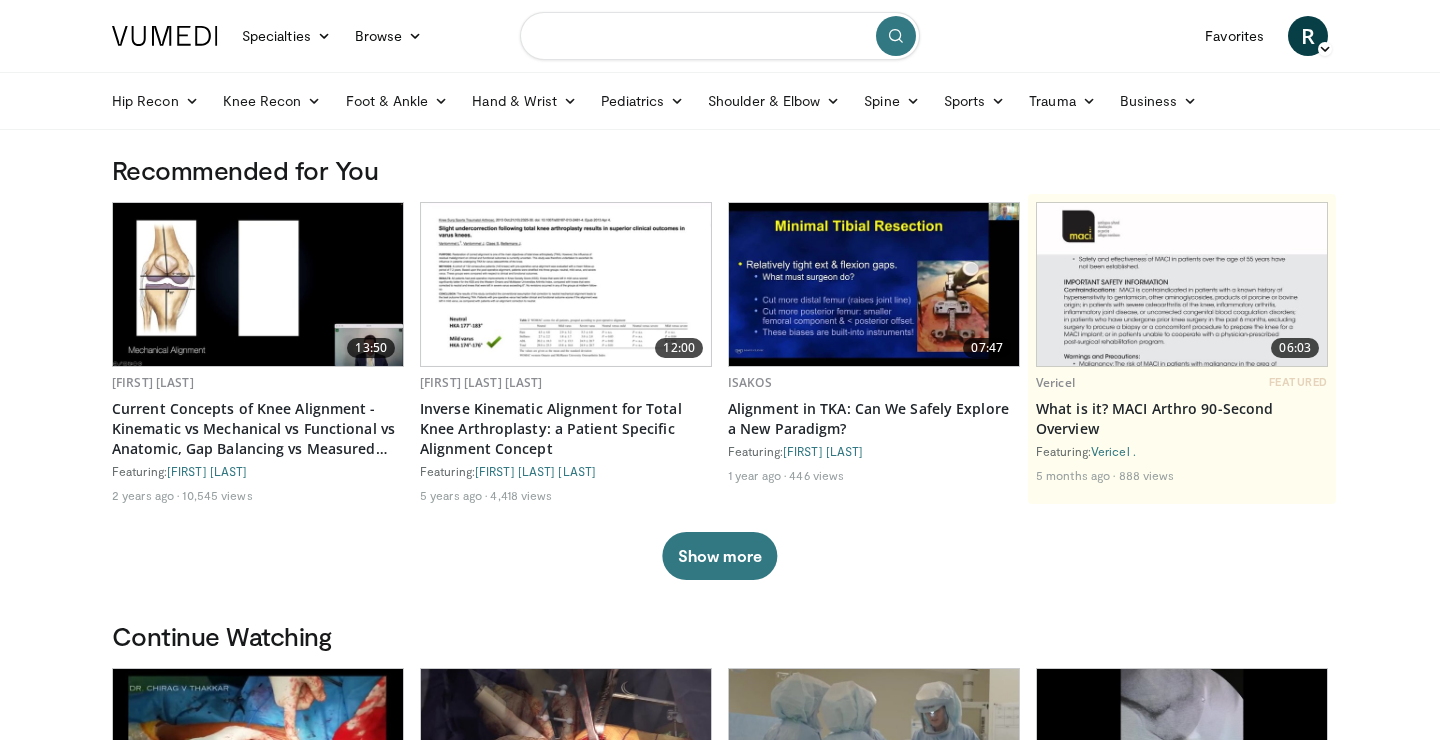 click at bounding box center [720, 36] 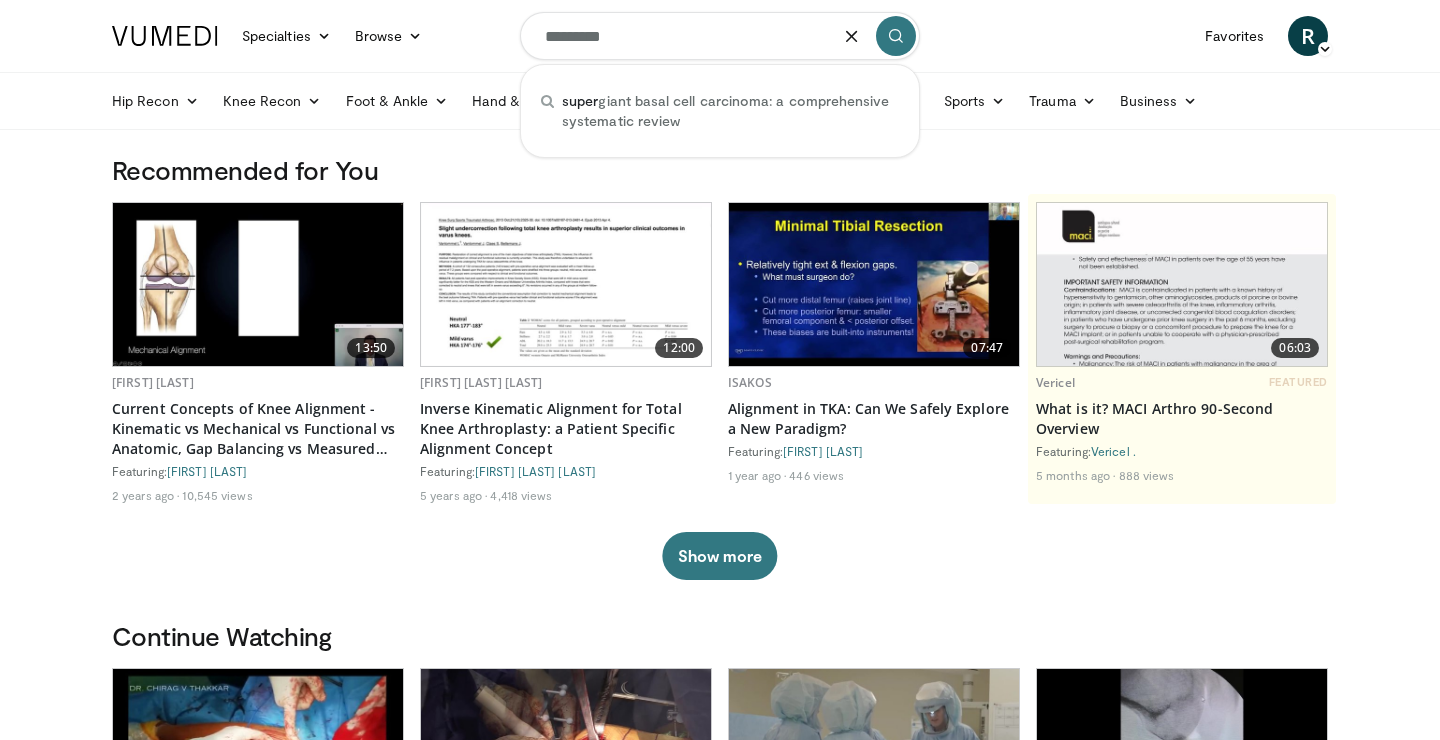 type on "**********" 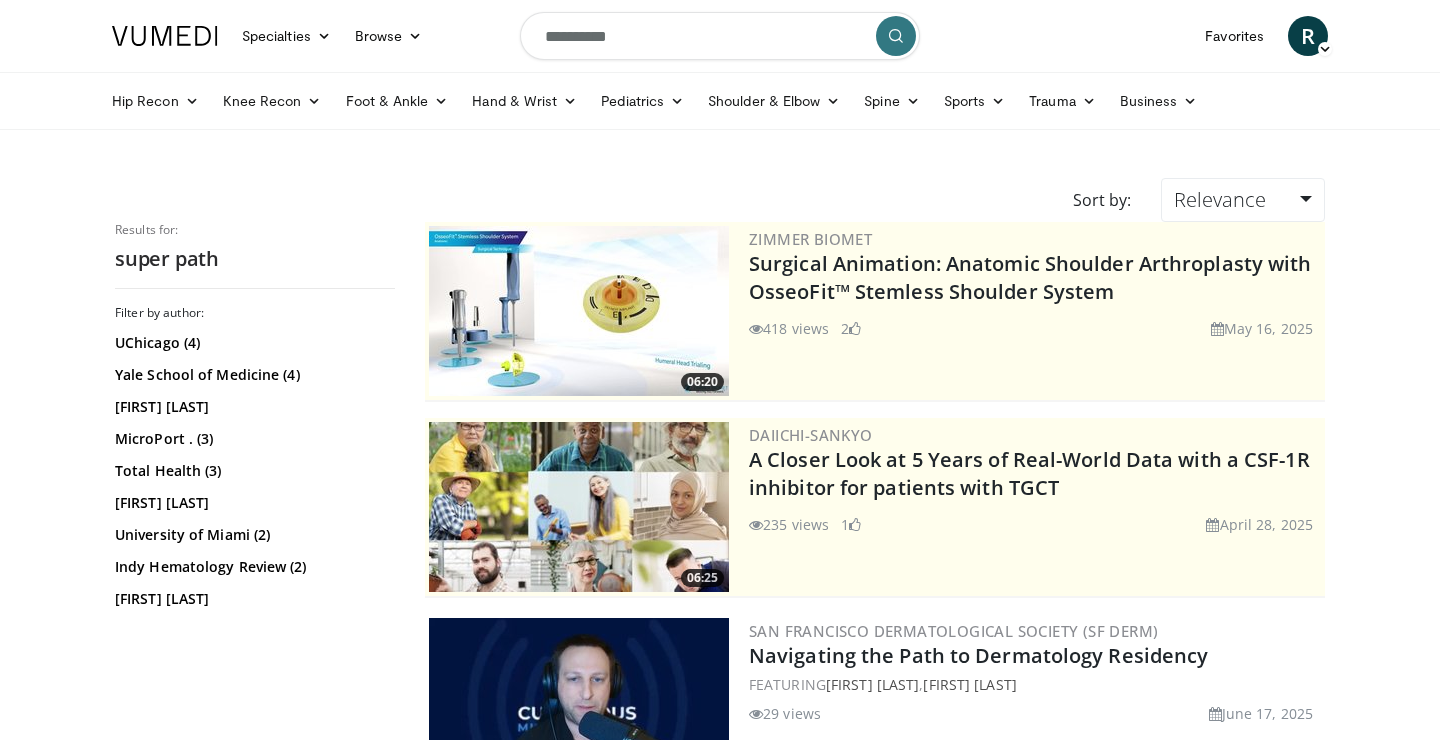 scroll, scrollTop: 0, scrollLeft: 0, axis: both 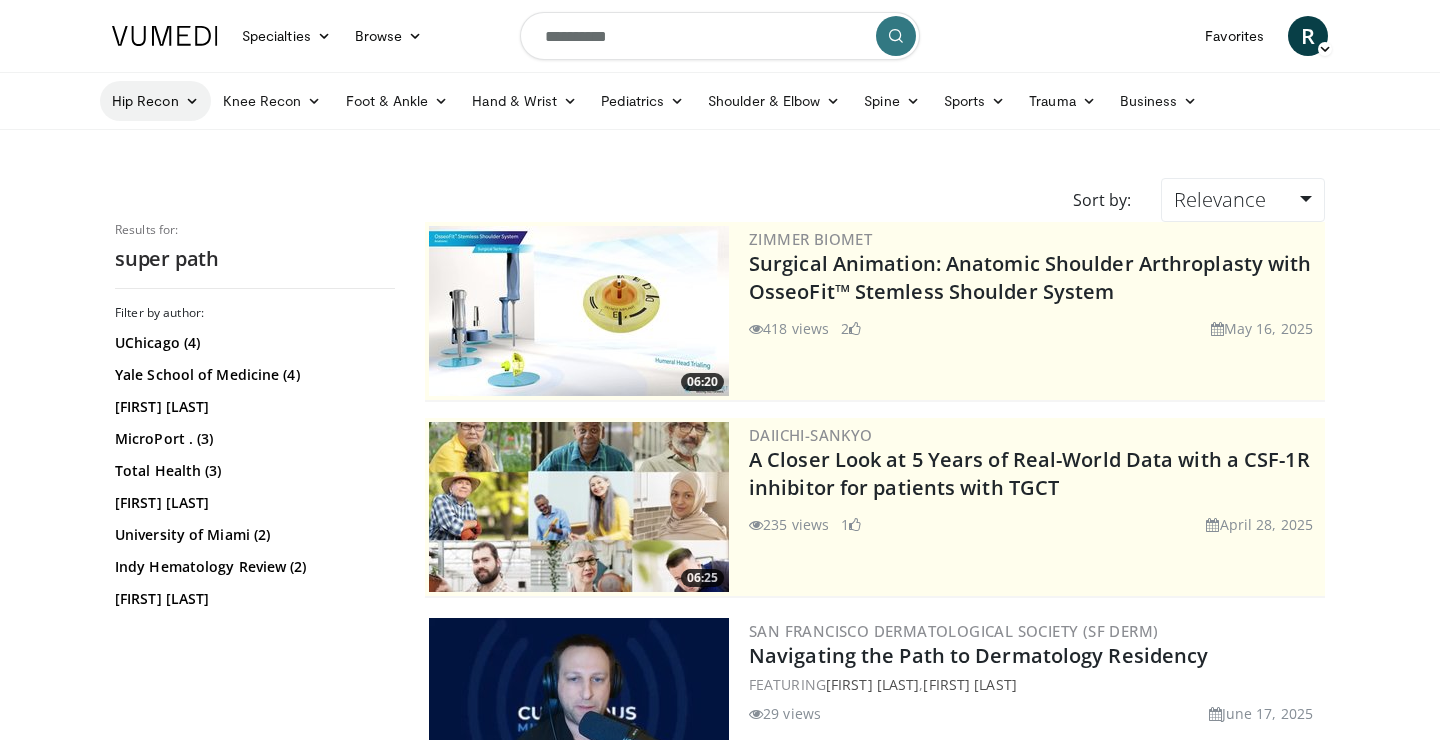 click at bounding box center [192, 101] 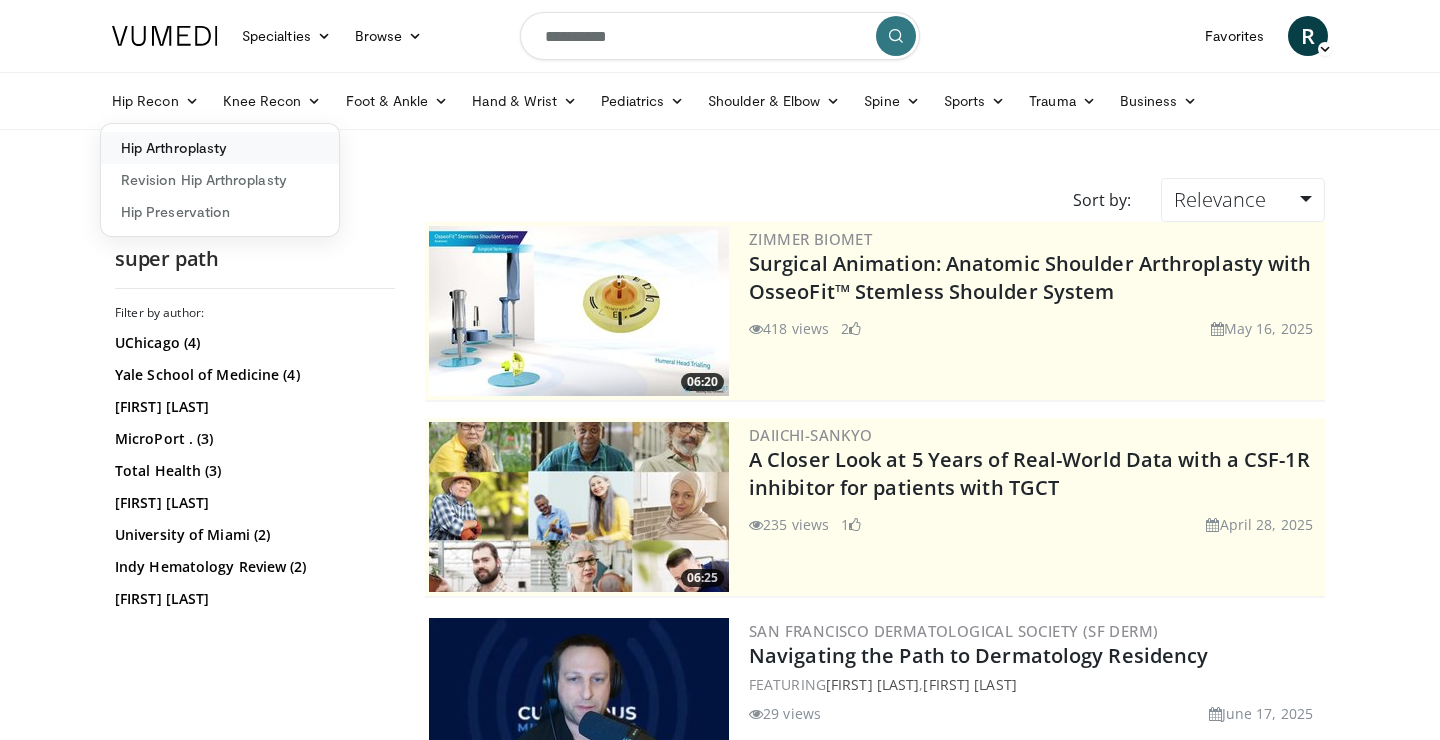 click on "Hip Arthroplasty" at bounding box center (220, 148) 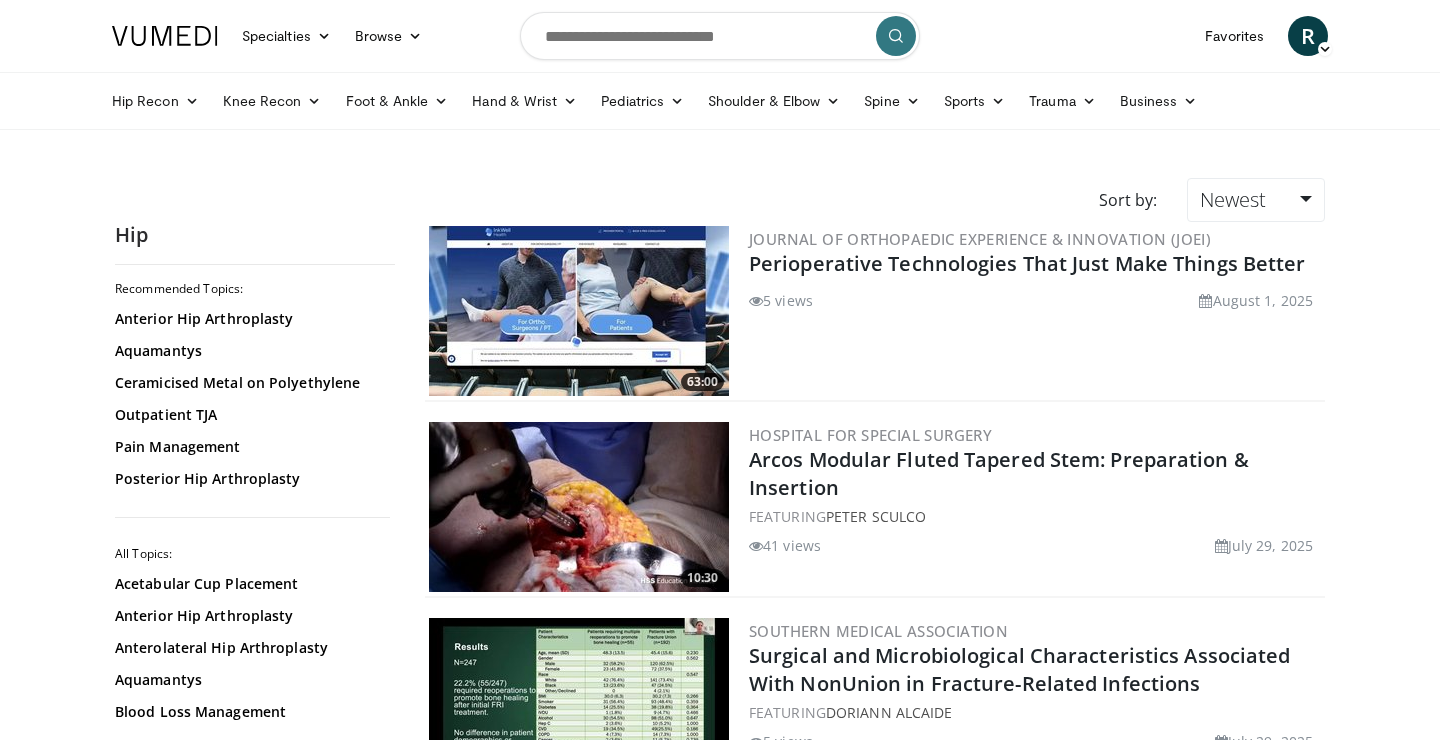 scroll, scrollTop: 0, scrollLeft: 0, axis: both 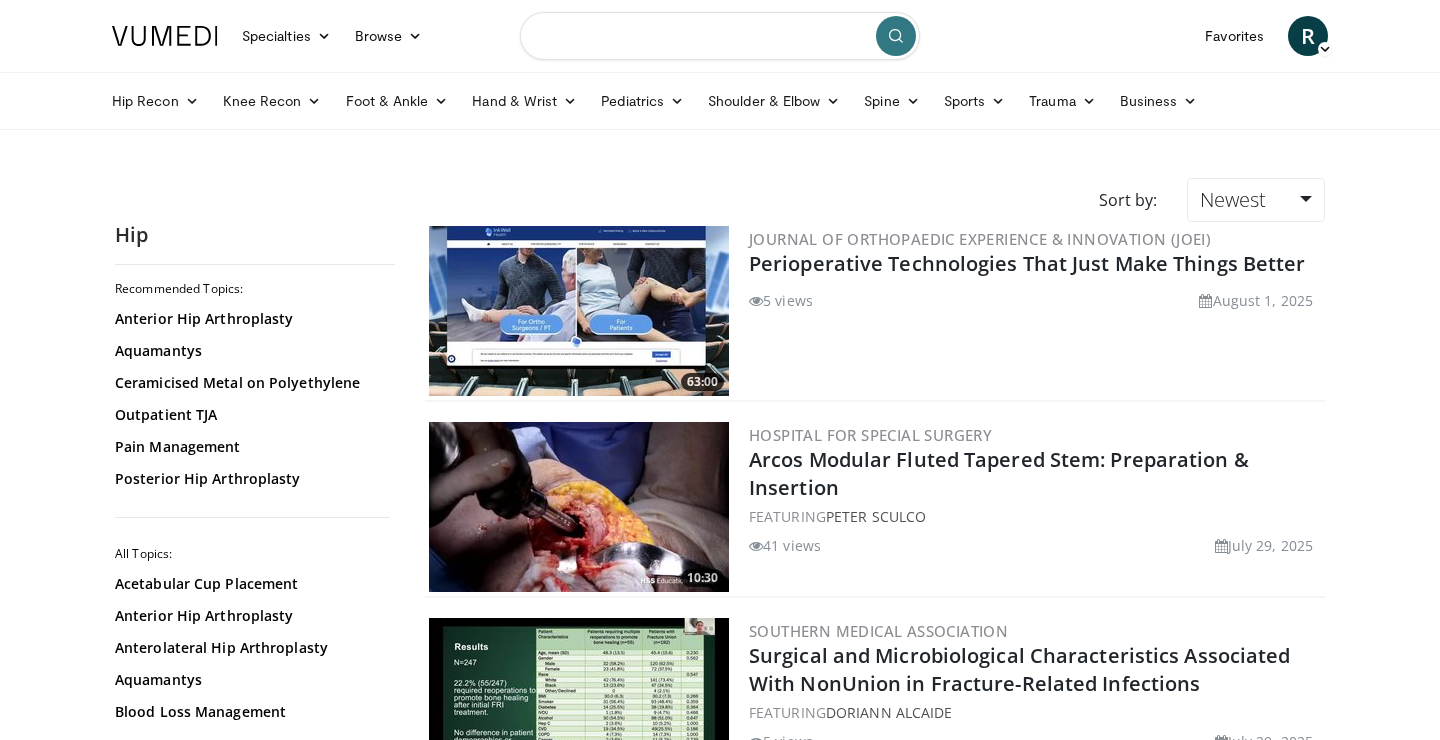 click at bounding box center [720, 36] 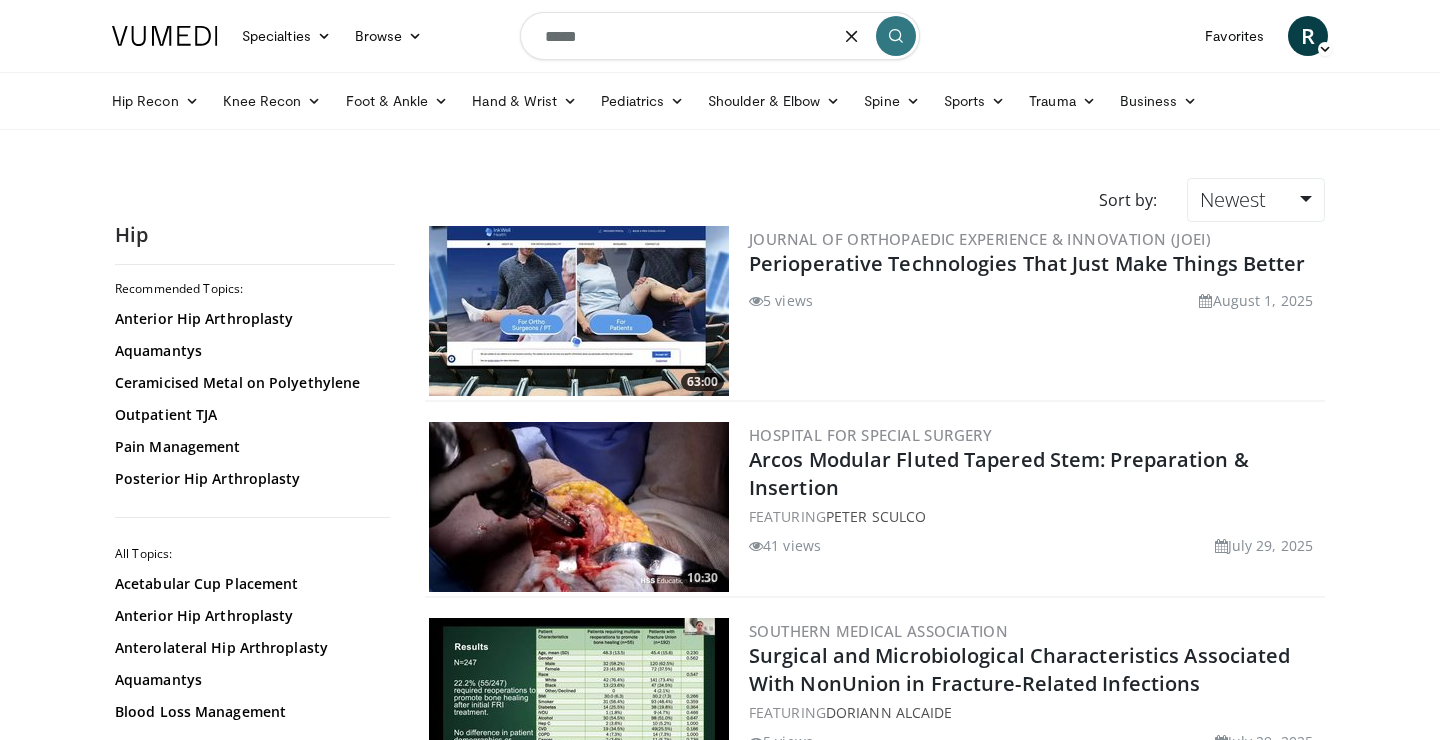 click on "*****" at bounding box center (720, 36) 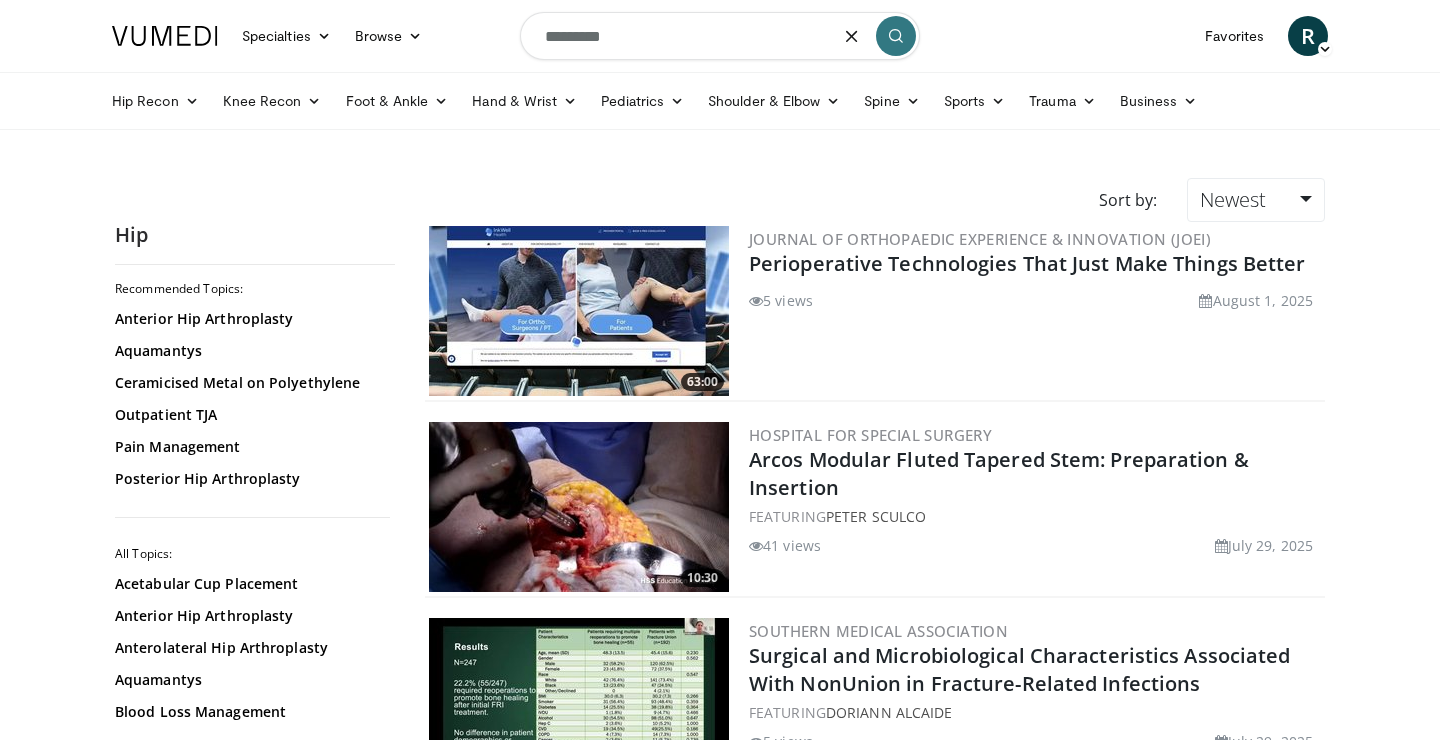 type on "**********" 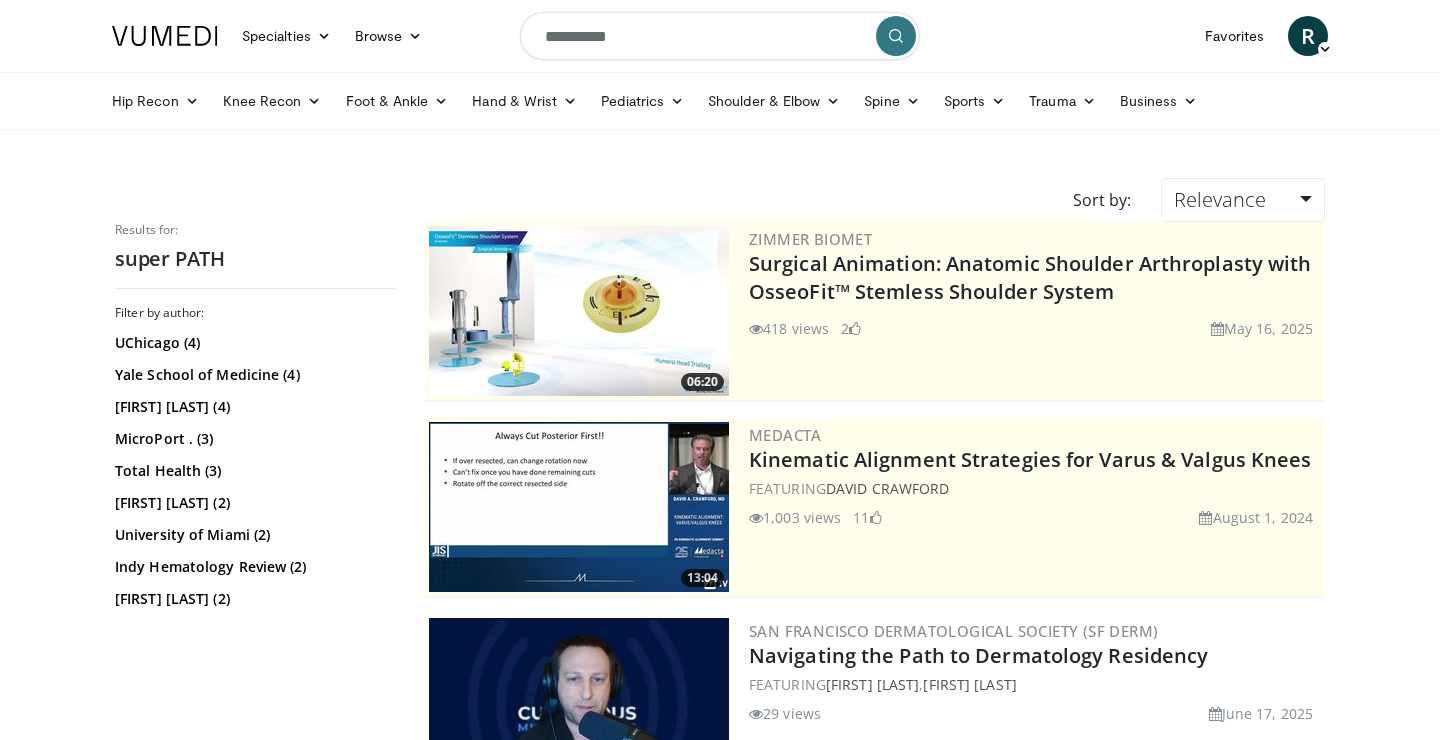 scroll, scrollTop: 0, scrollLeft: 0, axis: both 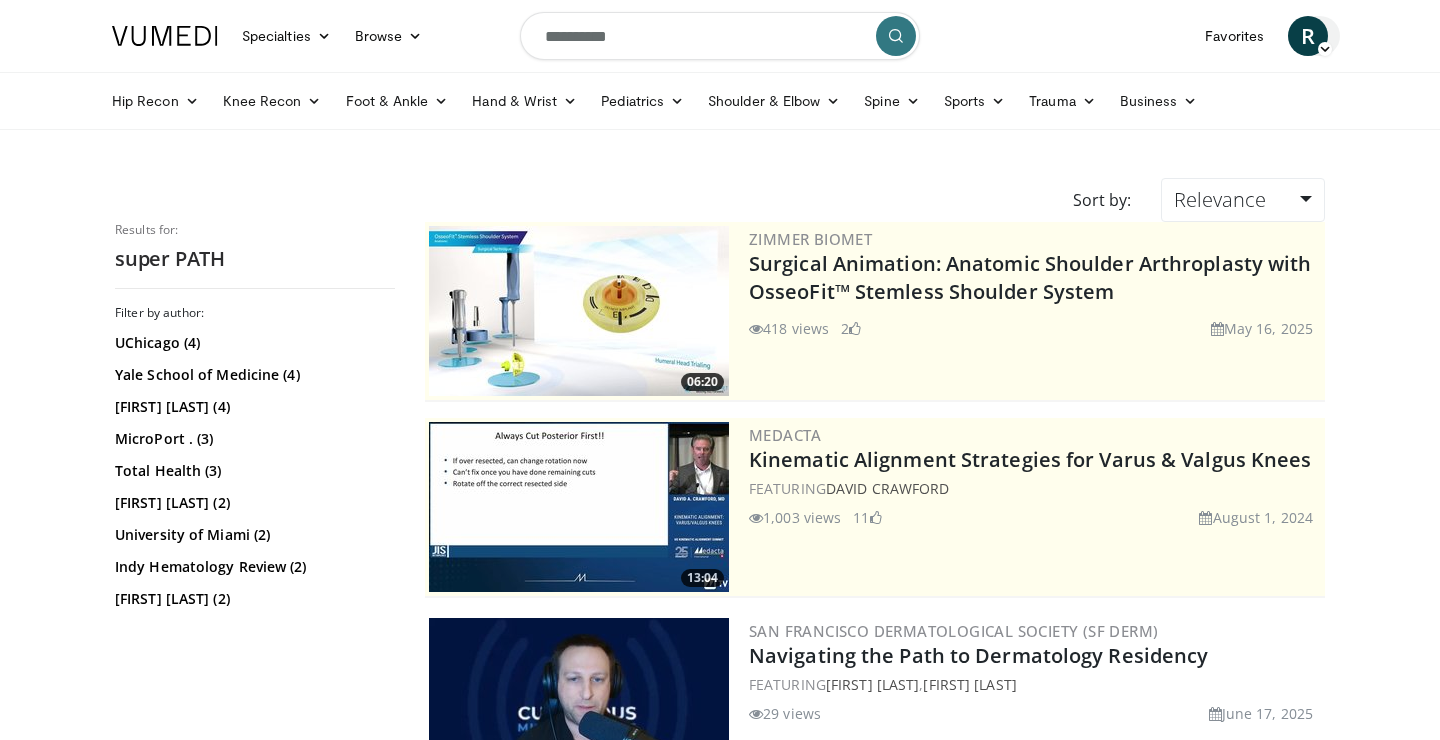 click at bounding box center (1325, 49) 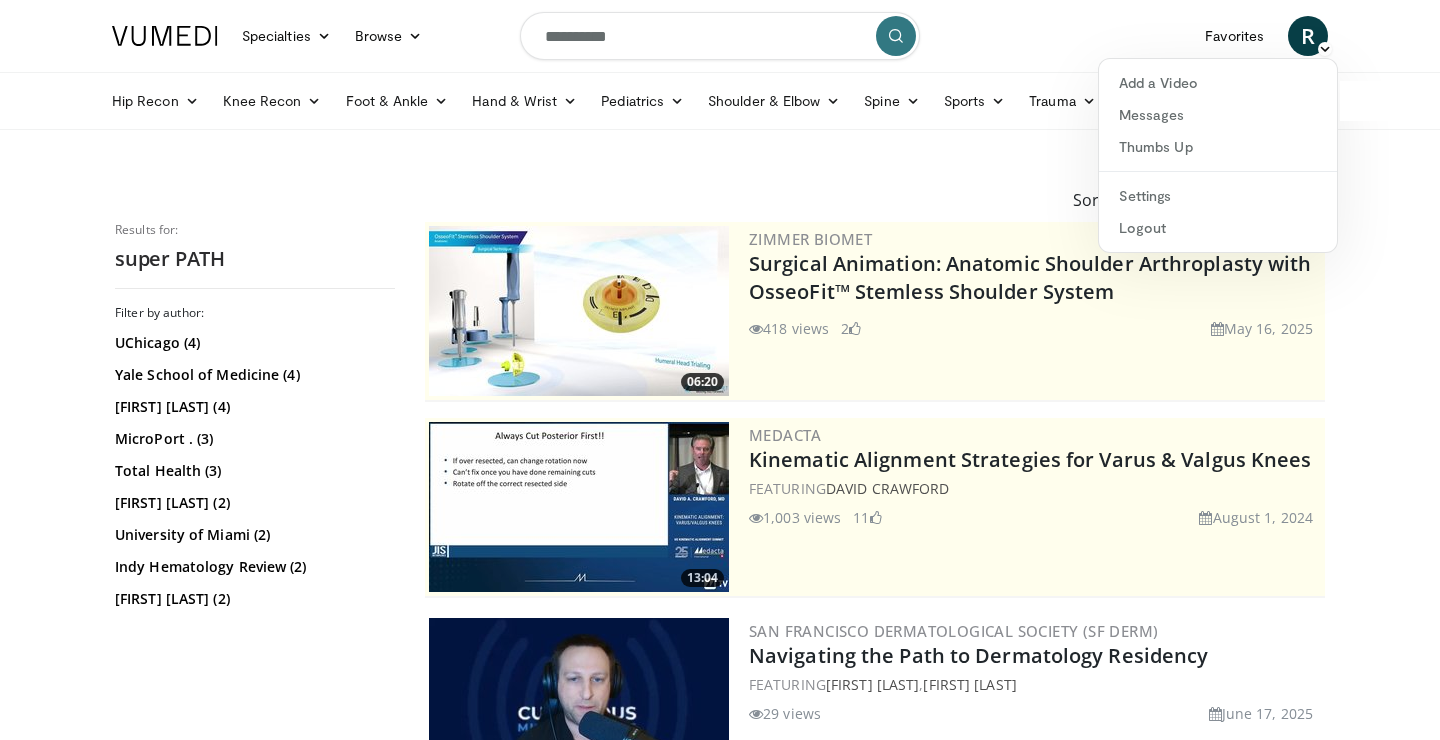 click on "Specialties
Adult & Family Medicine
Allergy, Asthma, Immunology
Anesthesiology
Cardiology
Dental
Dermatology
Endocrinology
Gastroenterology & Hepatology
General Surgery
Hematology & Oncology
Infectious Disease
Nephrology
Neurology
Neurosurgery
Obstetrics & Gynecology
Ophthalmology
Oral Maxillofacial
Orthopaedics
Otolaryngology
Pediatrics
Plastic Surgery
Podiatry
Psychiatry
Pulmonology
Radiation Oncology
Radiology
Rheumatology
Urology" at bounding box center [720, 2894] 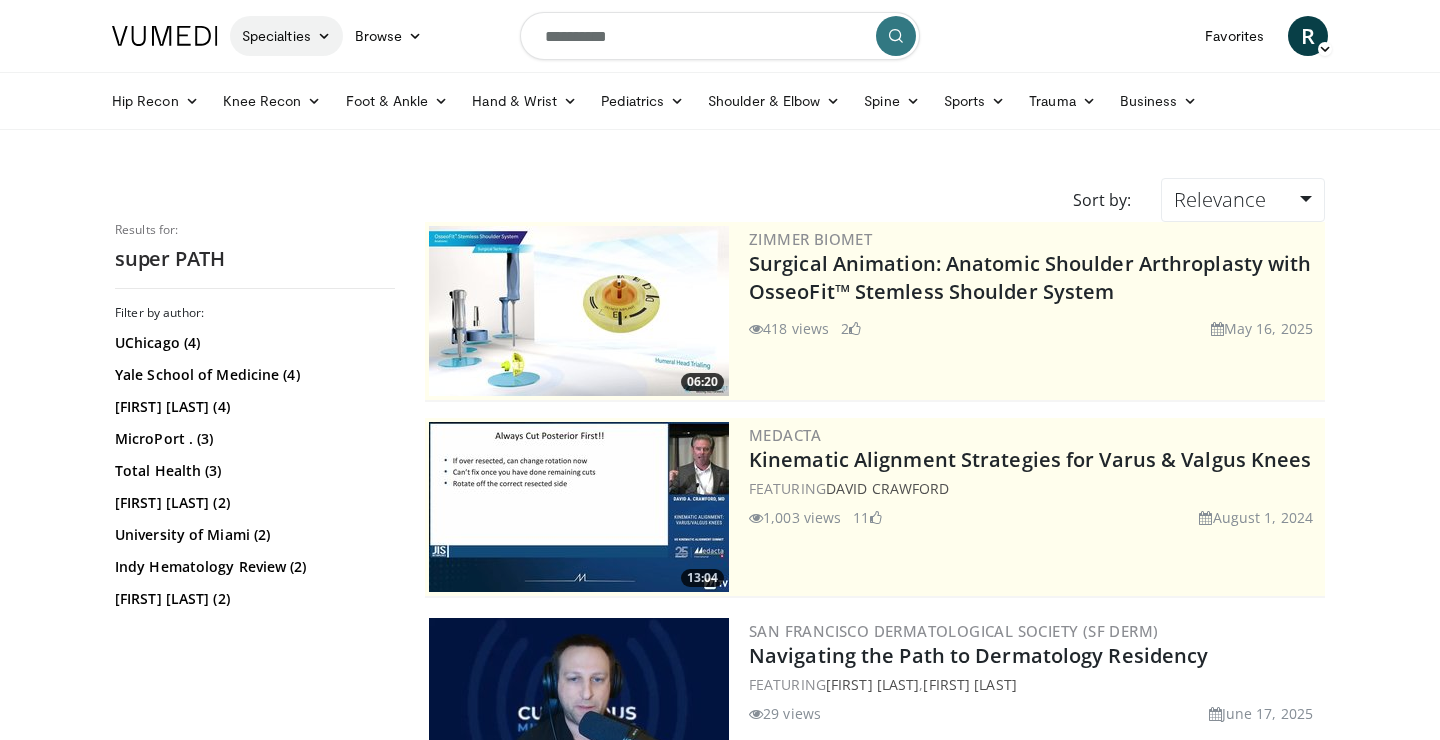 click at bounding box center [324, 36] 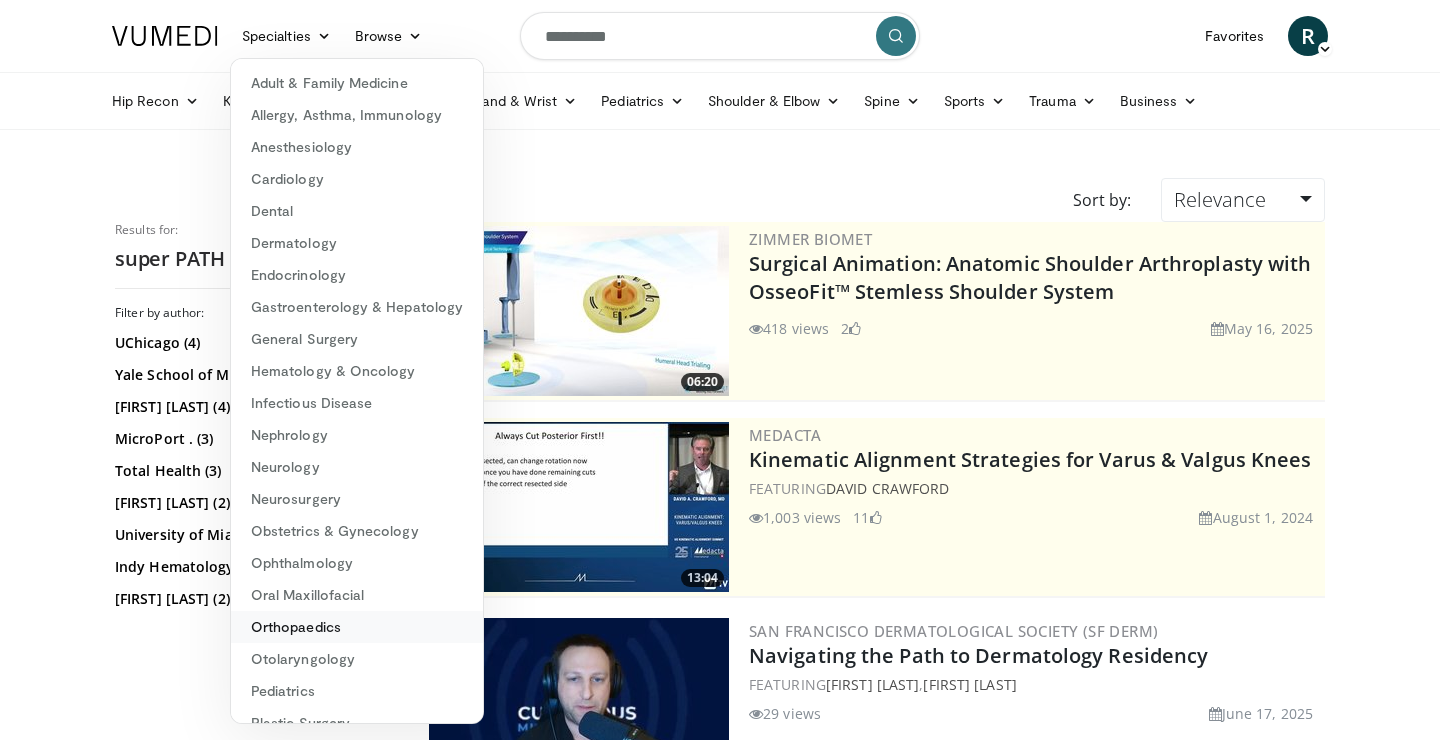 click on "Orthopaedics" at bounding box center (357, 627) 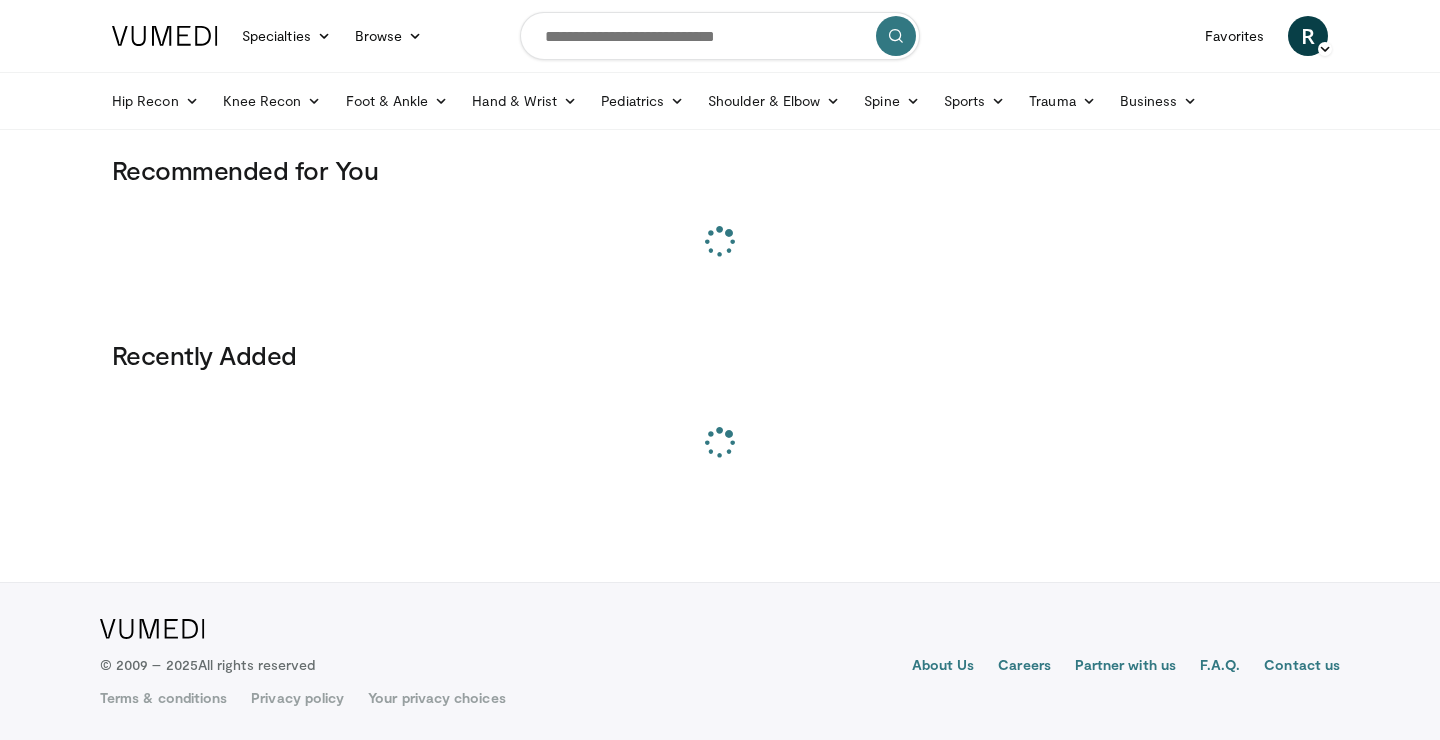 scroll, scrollTop: 0, scrollLeft: 0, axis: both 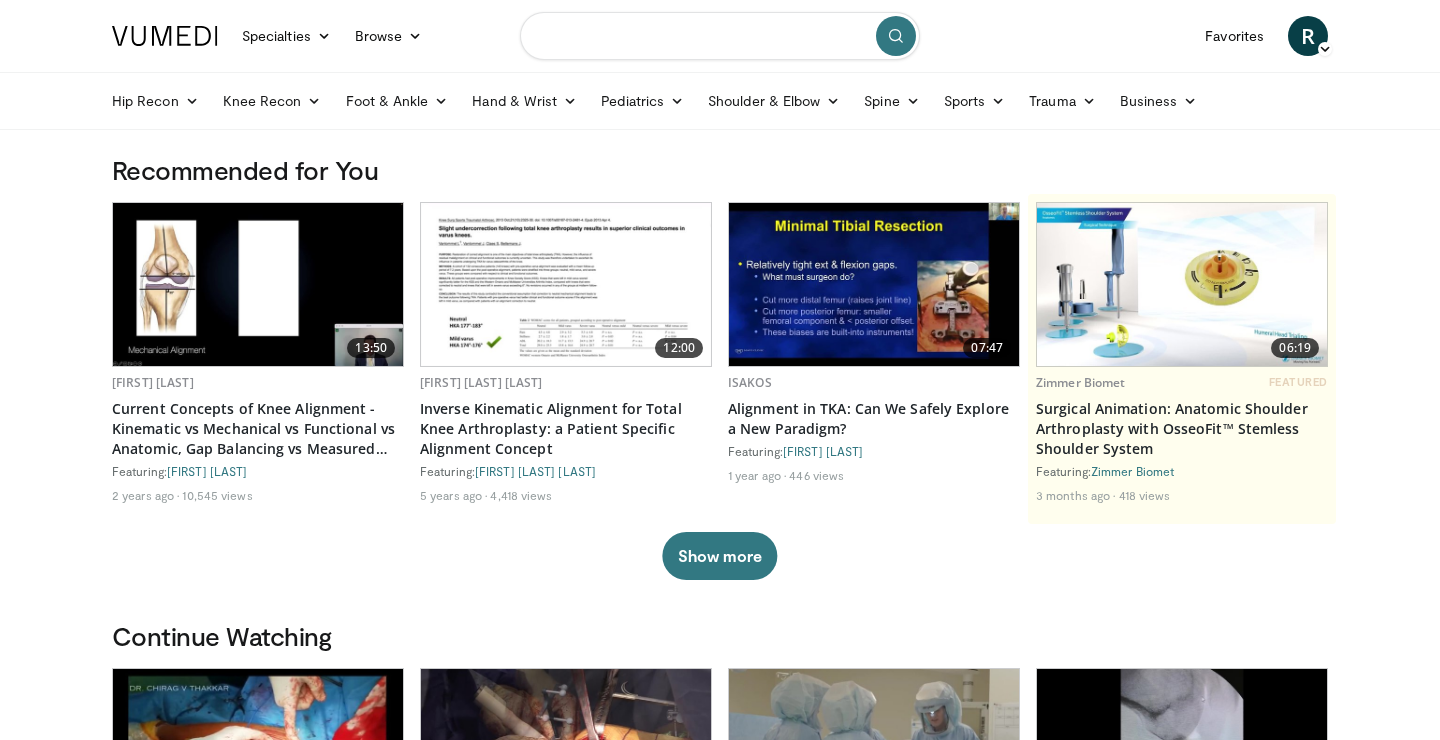 click at bounding box center (720, 36) 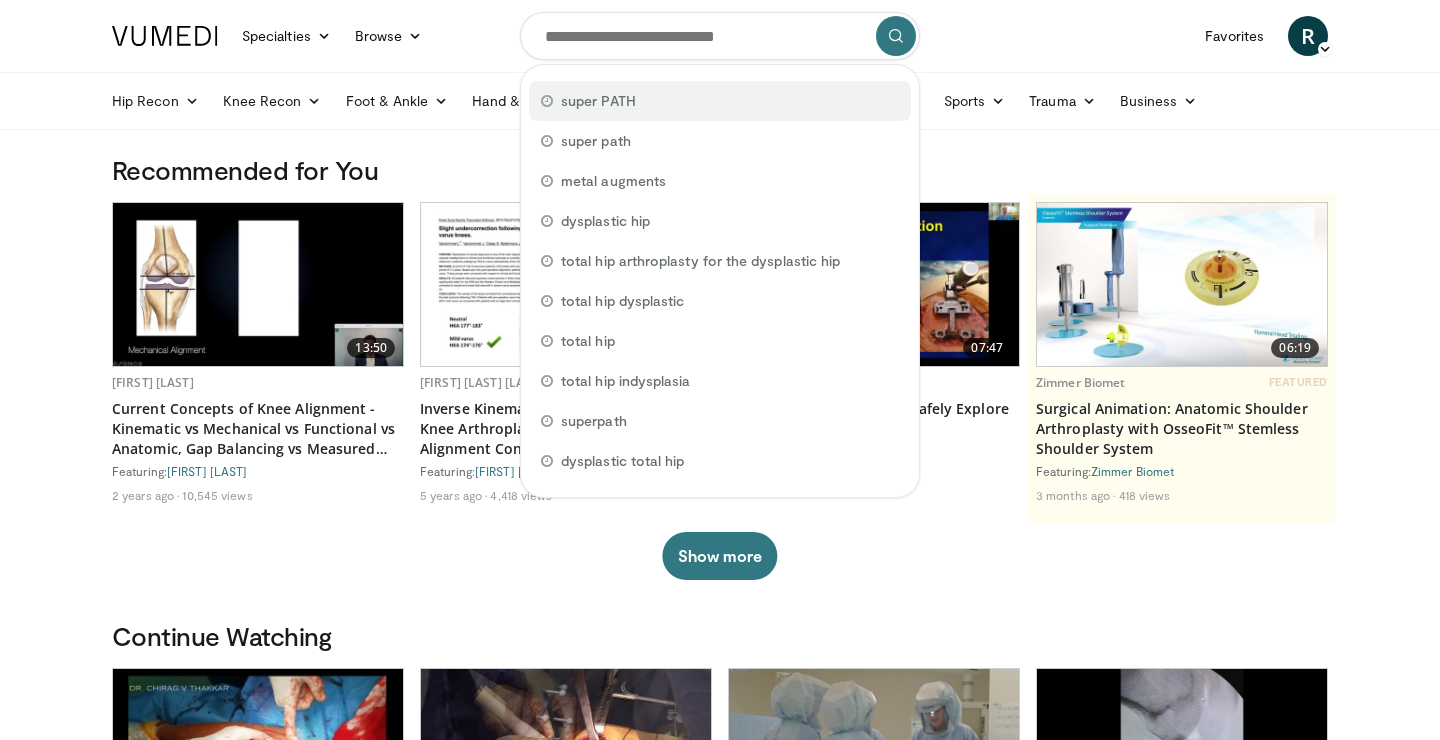 click on "super PATH" at bounding box center (598, 101) 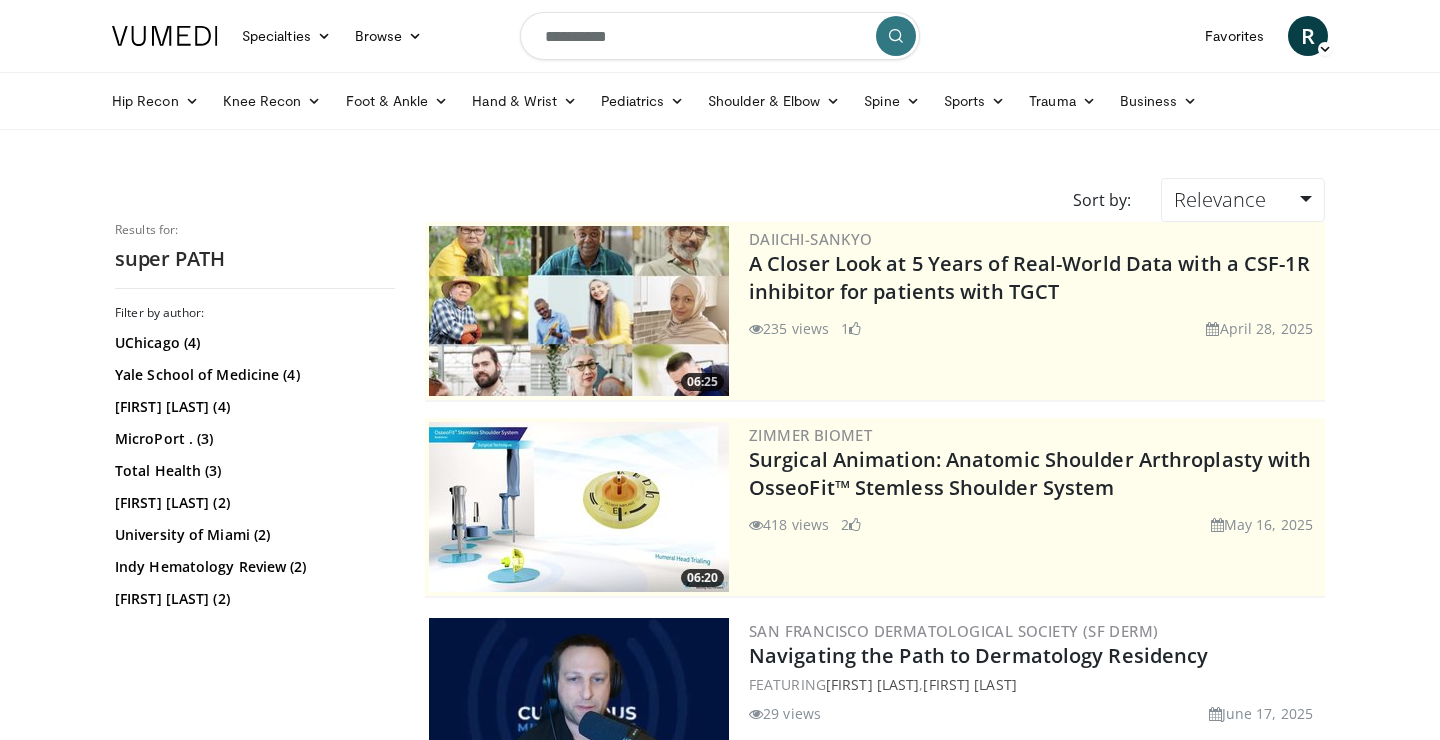 scroll, scrollTop: 0, scrollLeft: 0, axis: both 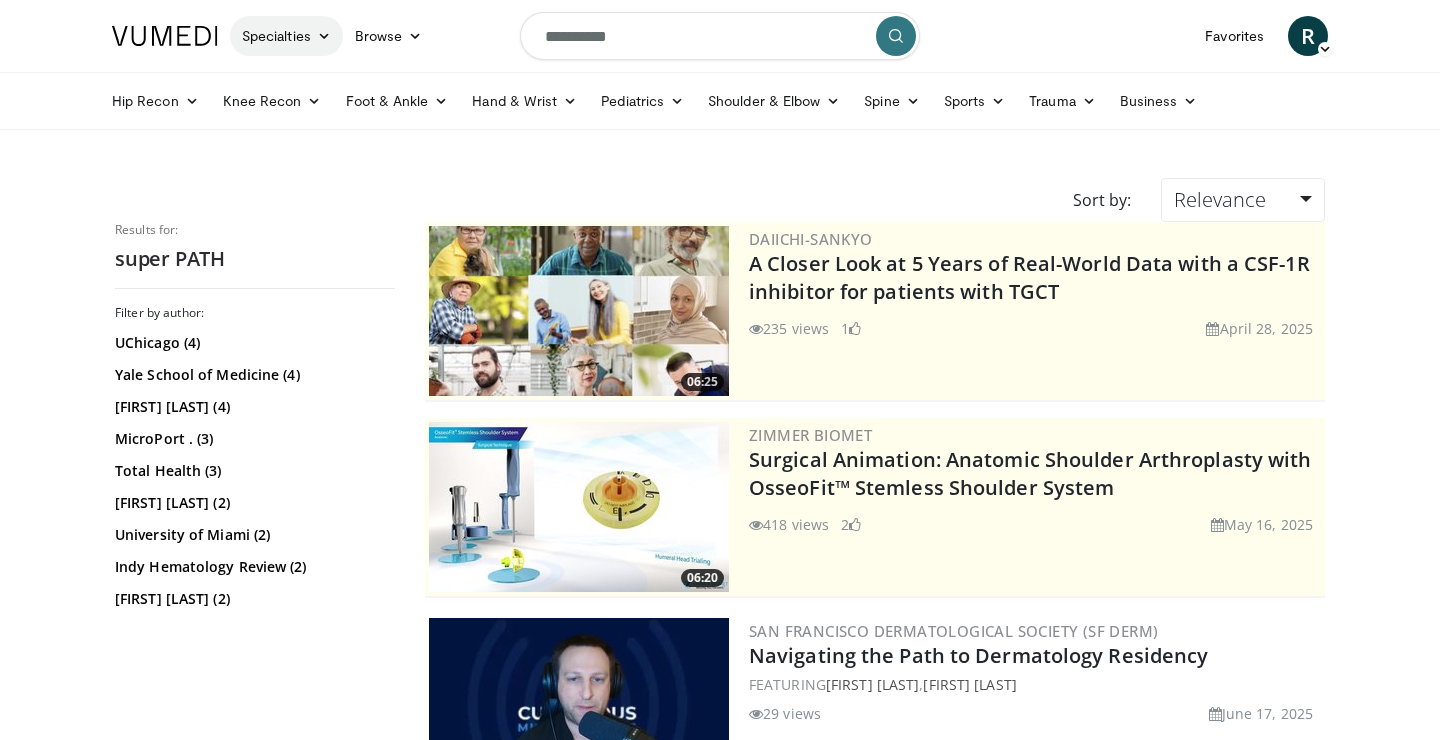 click at bounding box center [324, 36] 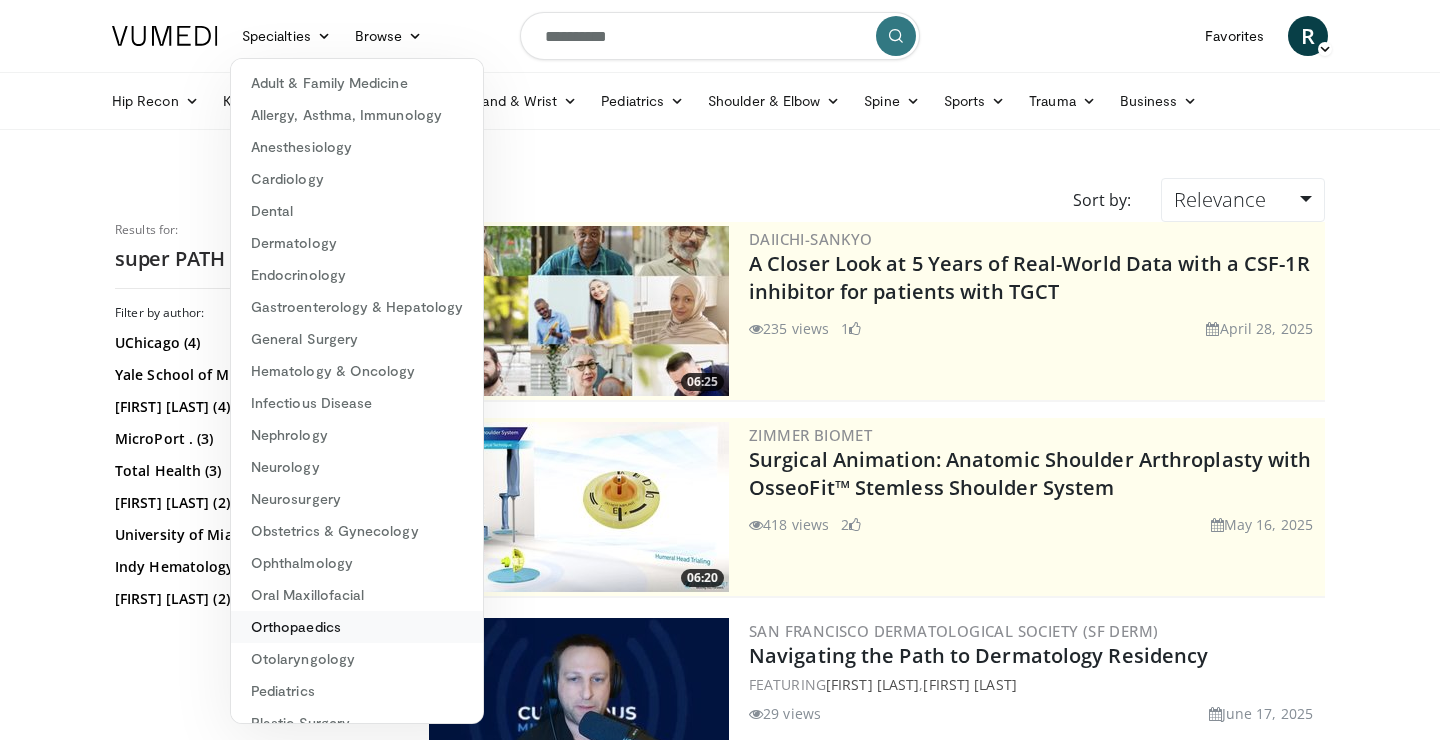 click on "Orthopaedics" at bounding box center [357, 627] 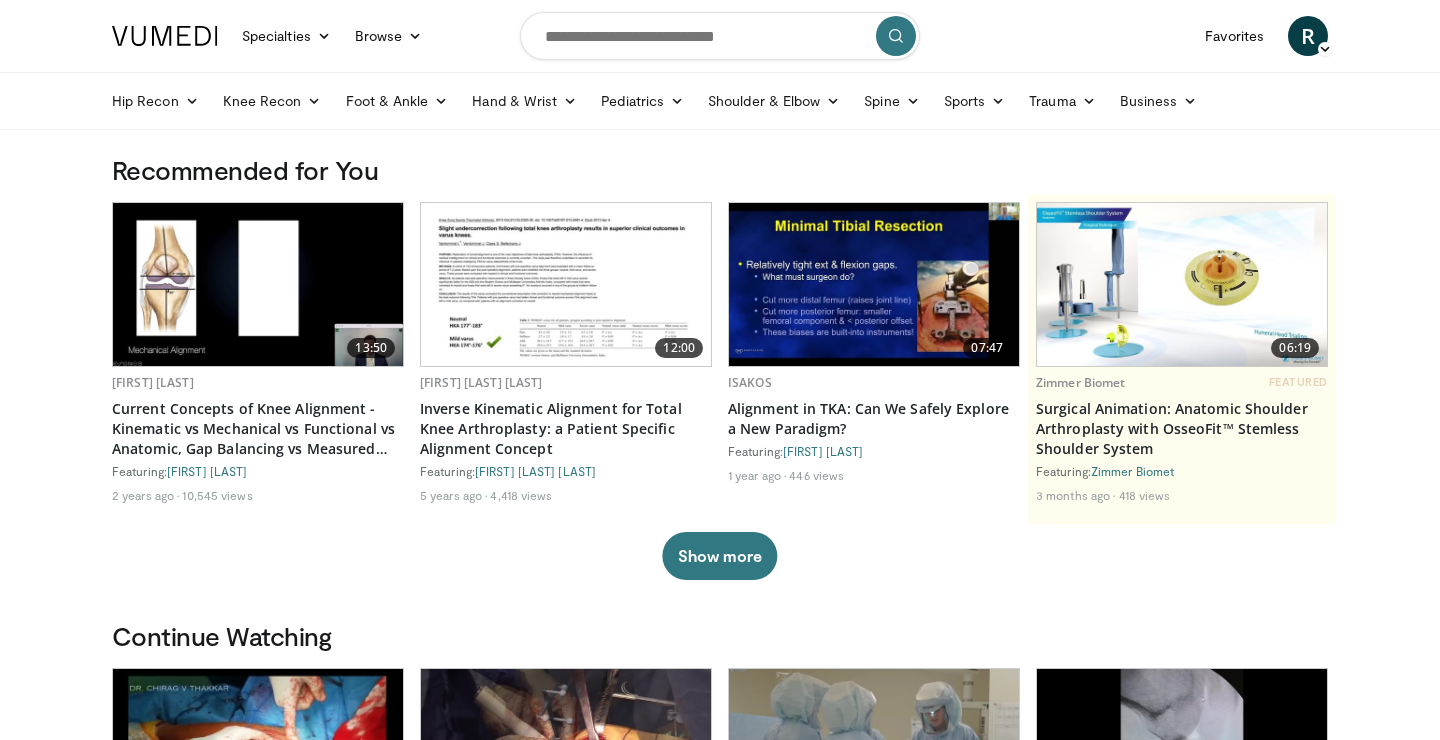 scroll, scrollTop: 0, scrollLeft: 0, axis: both 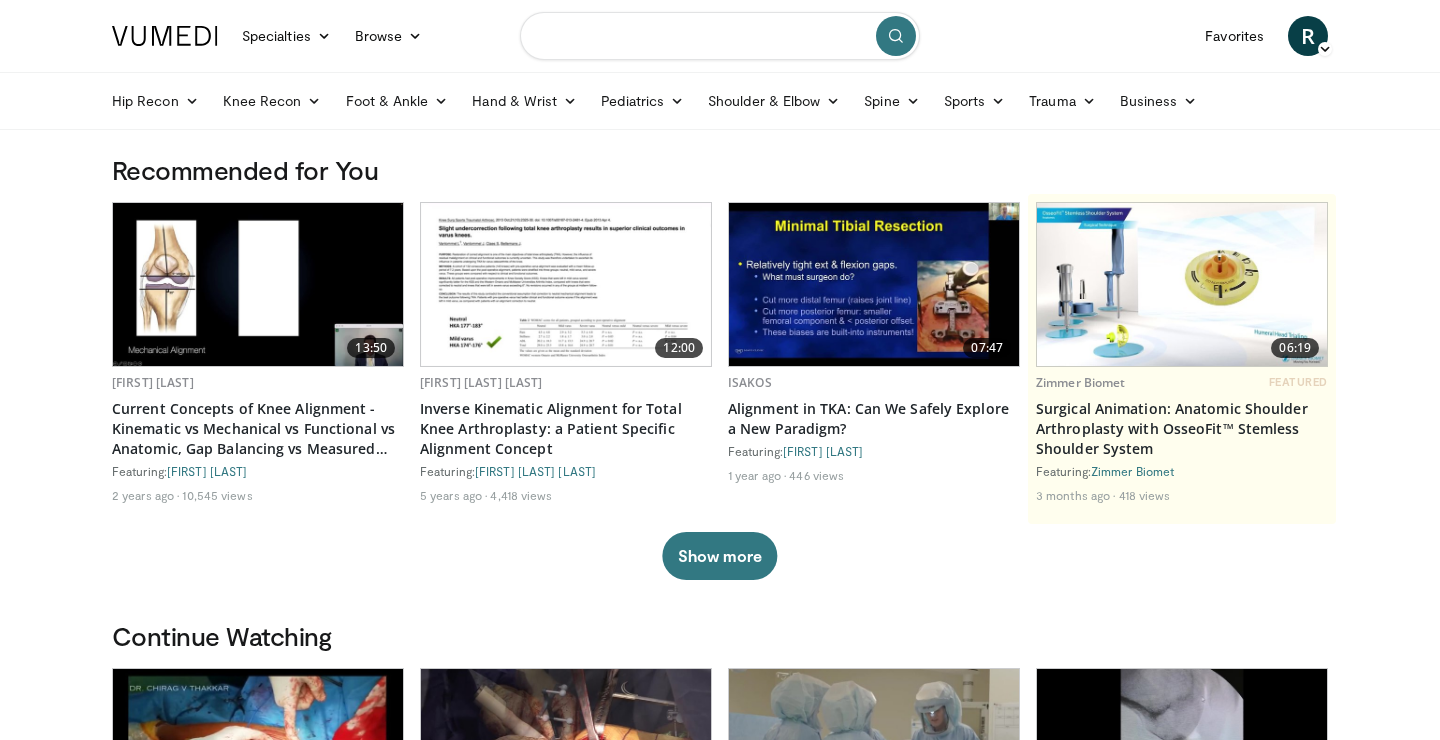 click at bounding box center (720, 36) 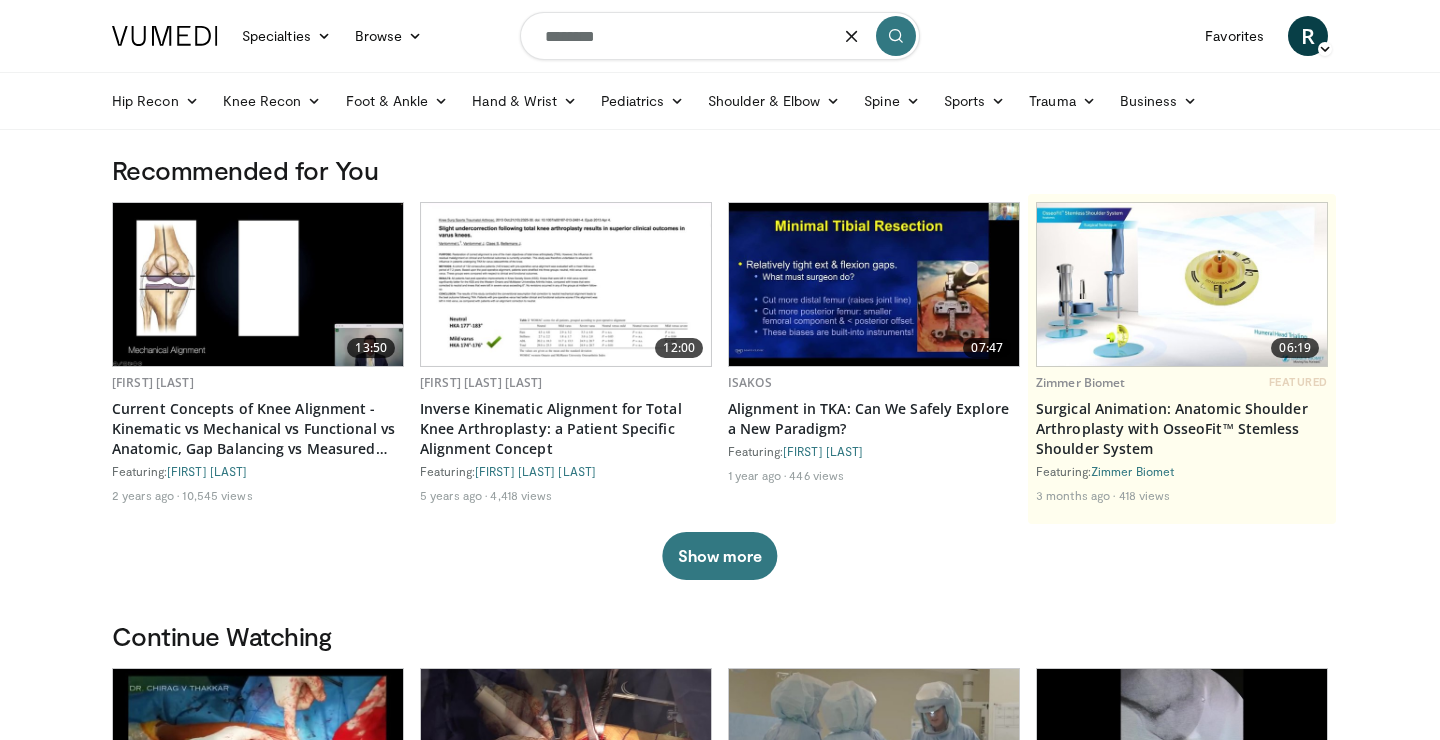 type on "*********" 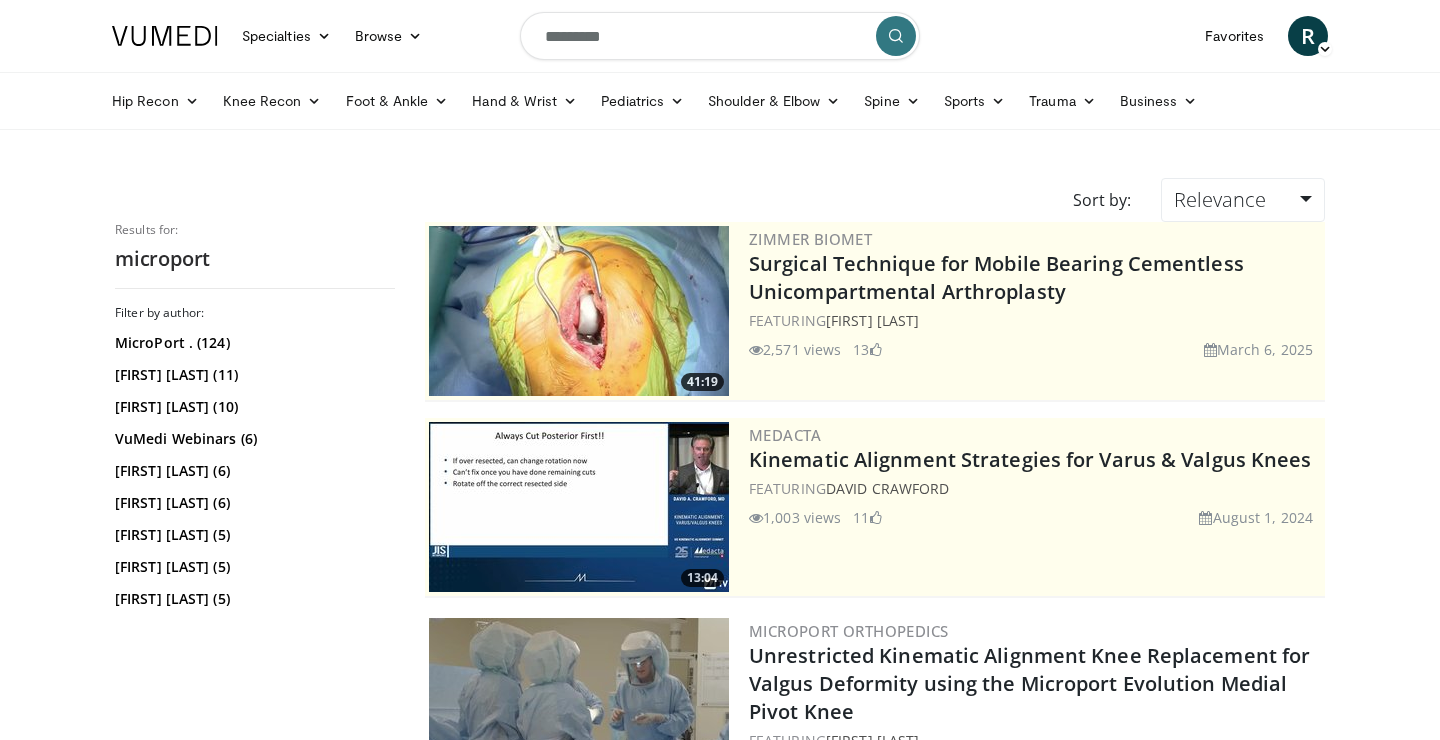scroll, scrollTop: 0, scrollLeft: 0, axis: both 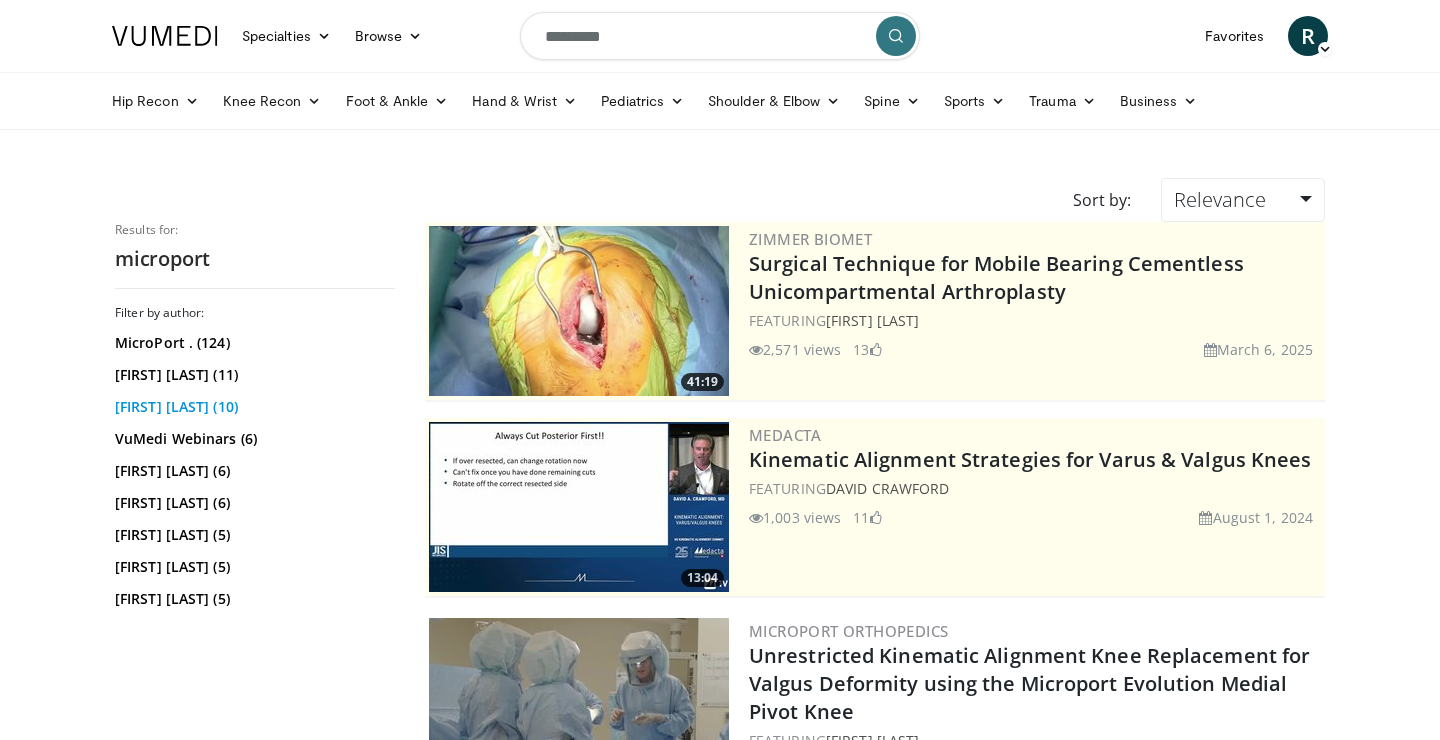 click on "[FIRST] [LAST] (10)" at bounding box center (252, 407) 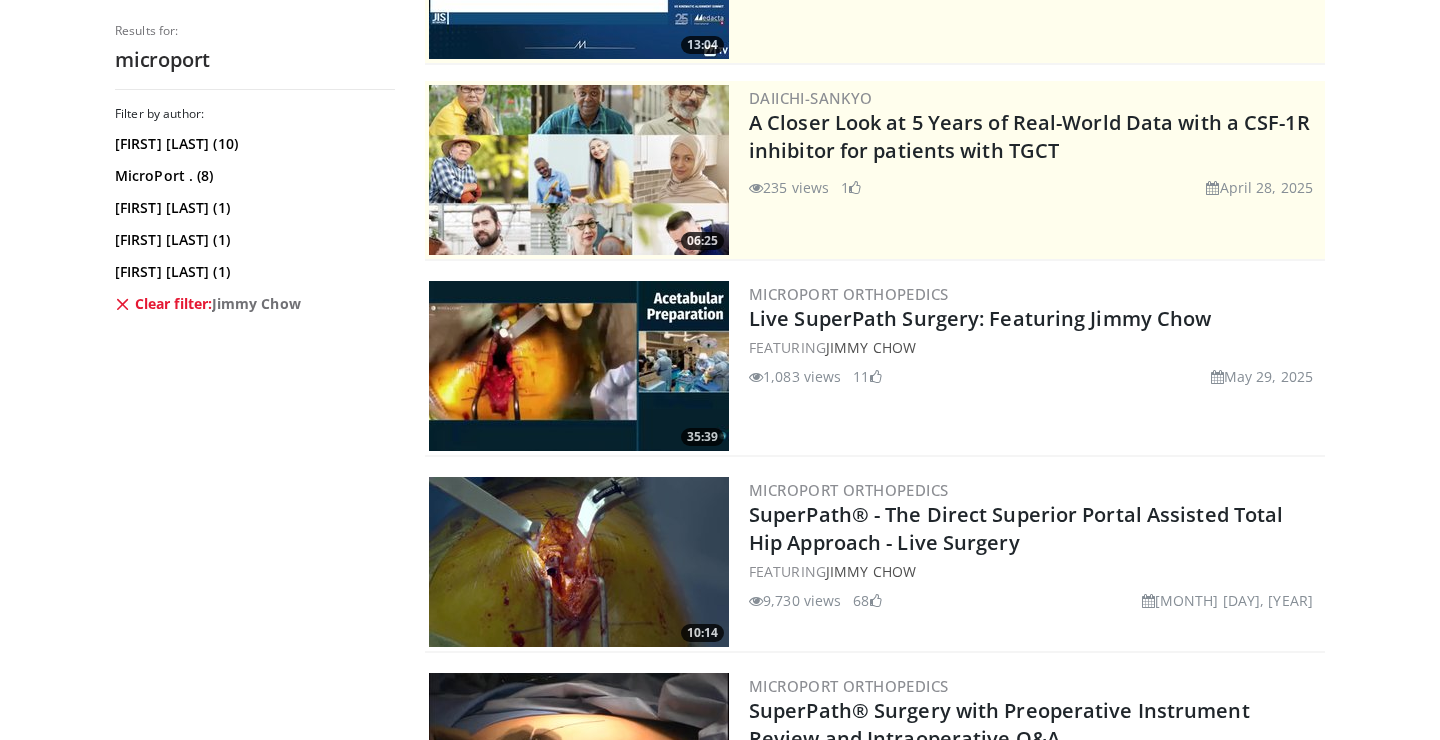 scroll, scrollTop: 331, scrollLeft: 0, axis: vertical 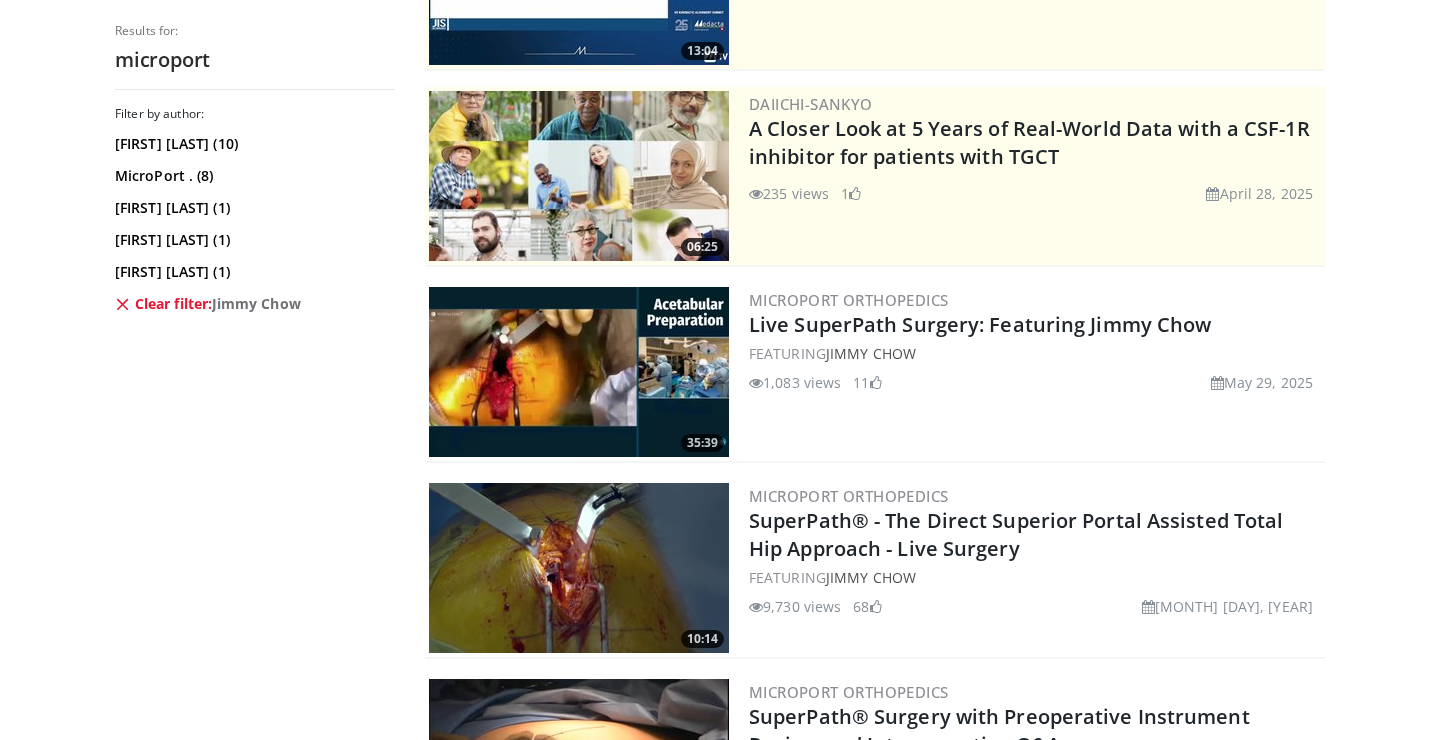 click at bounding box center (579, 372) 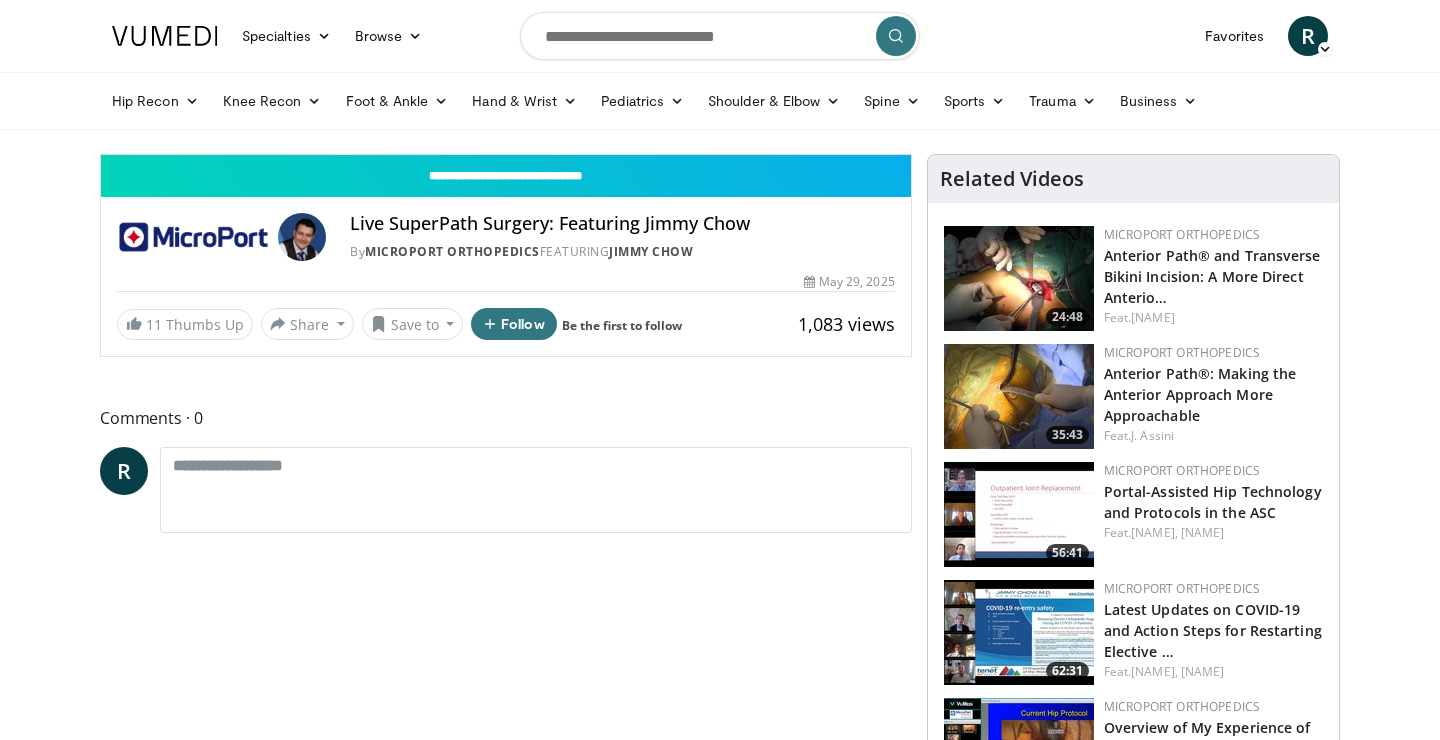 scroll, scrollTop: 0, scrollLeft: 0, axis: both 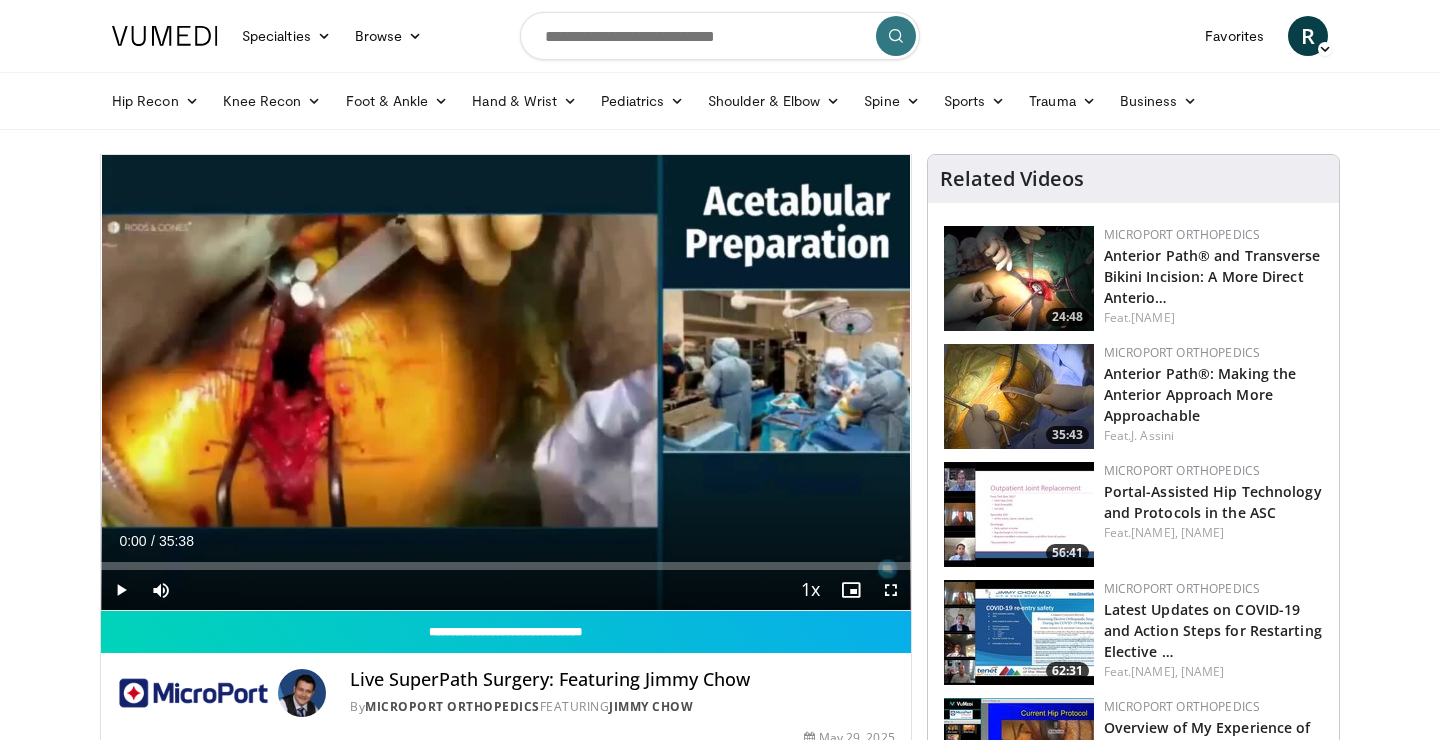 click at bounding box center [891, 590] 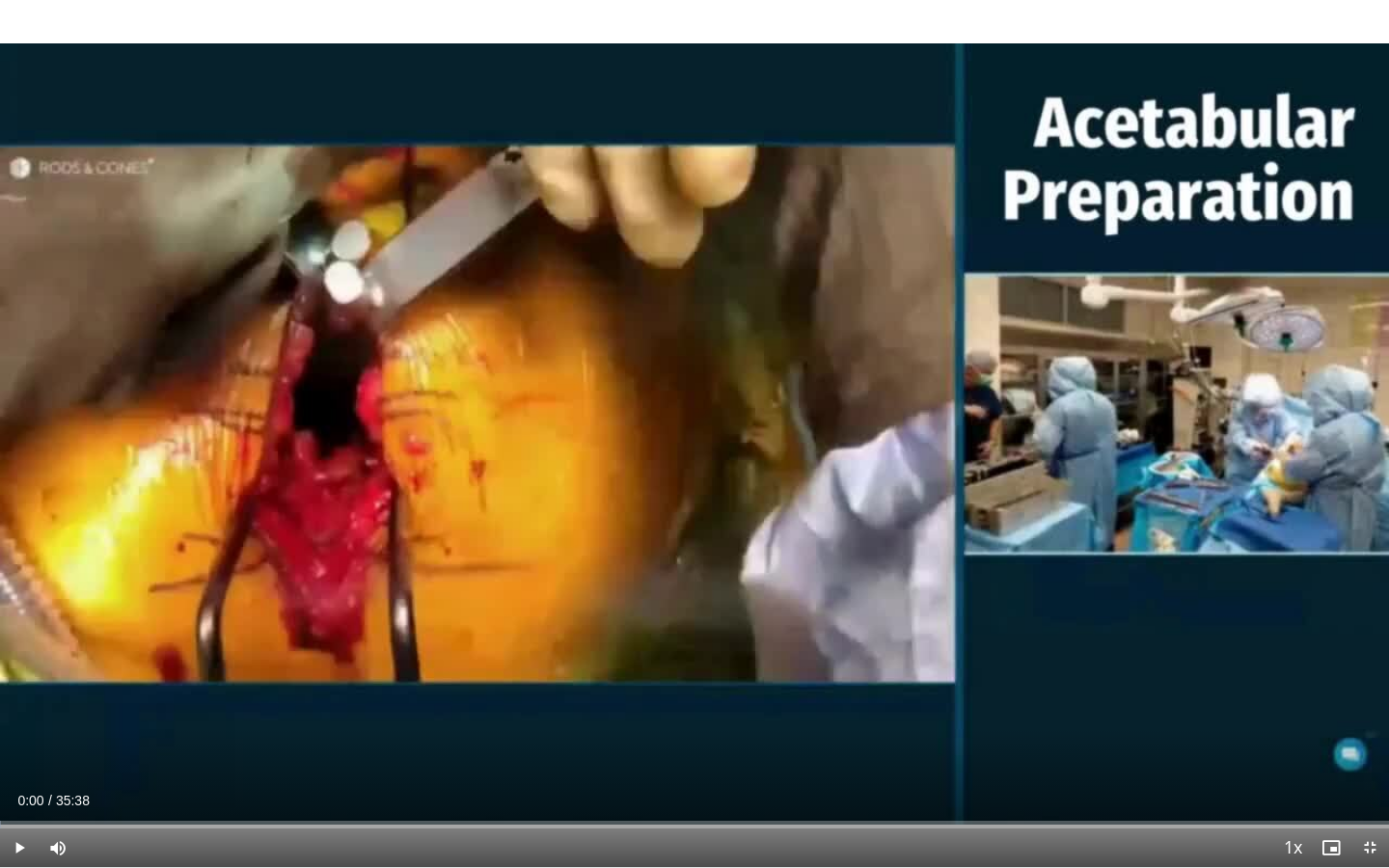 click at bounding box center (19, 848) 